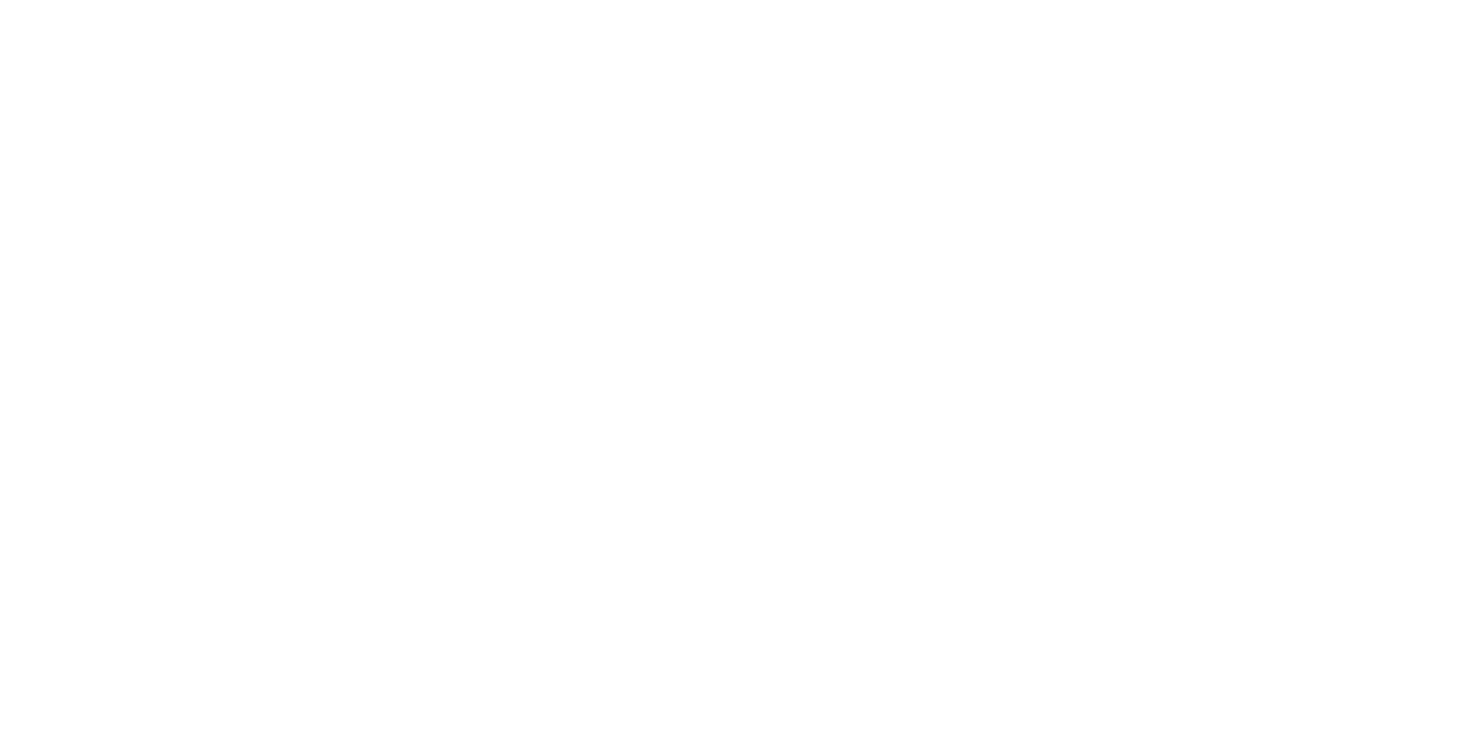 scroll, scrollTop: 0, scrollLeft: 0, axis: both 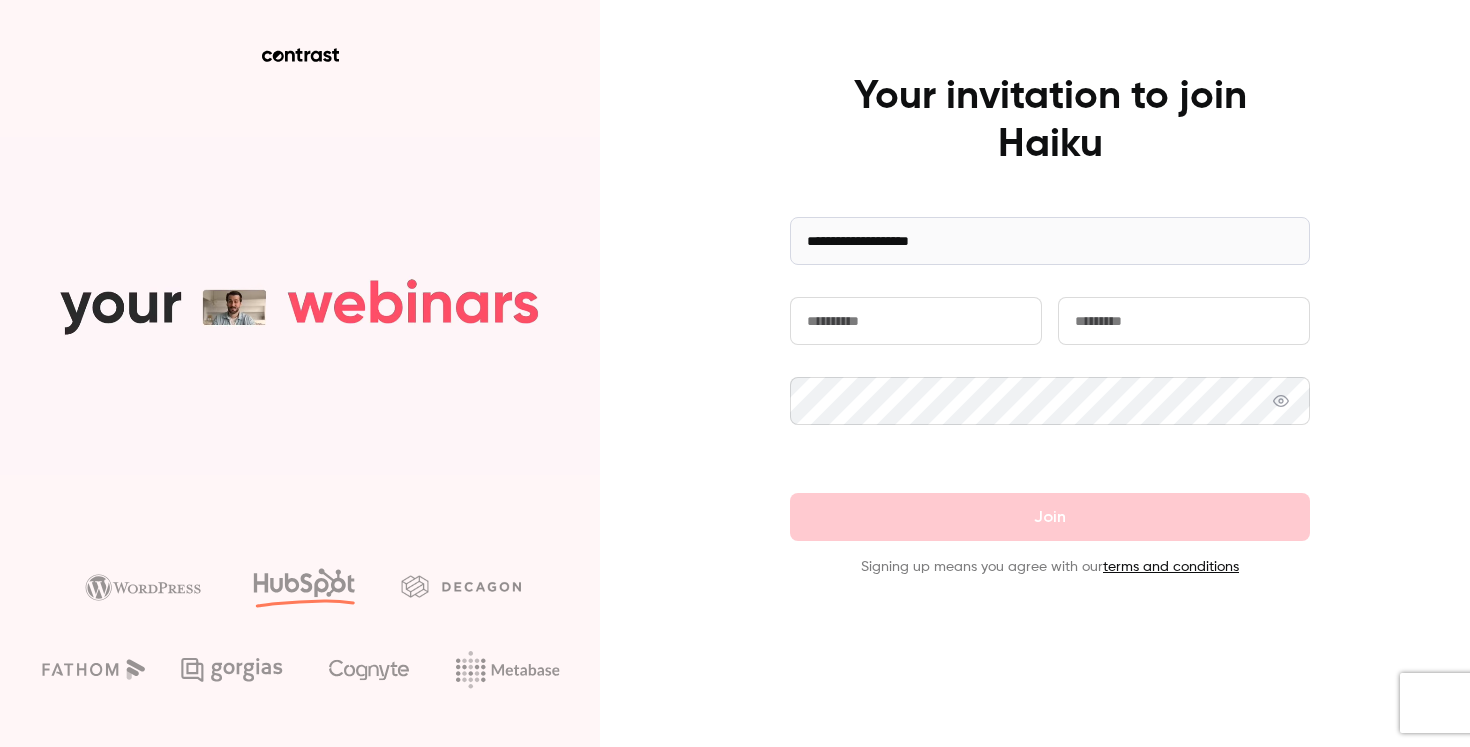 click at bounding box center [916, 321] 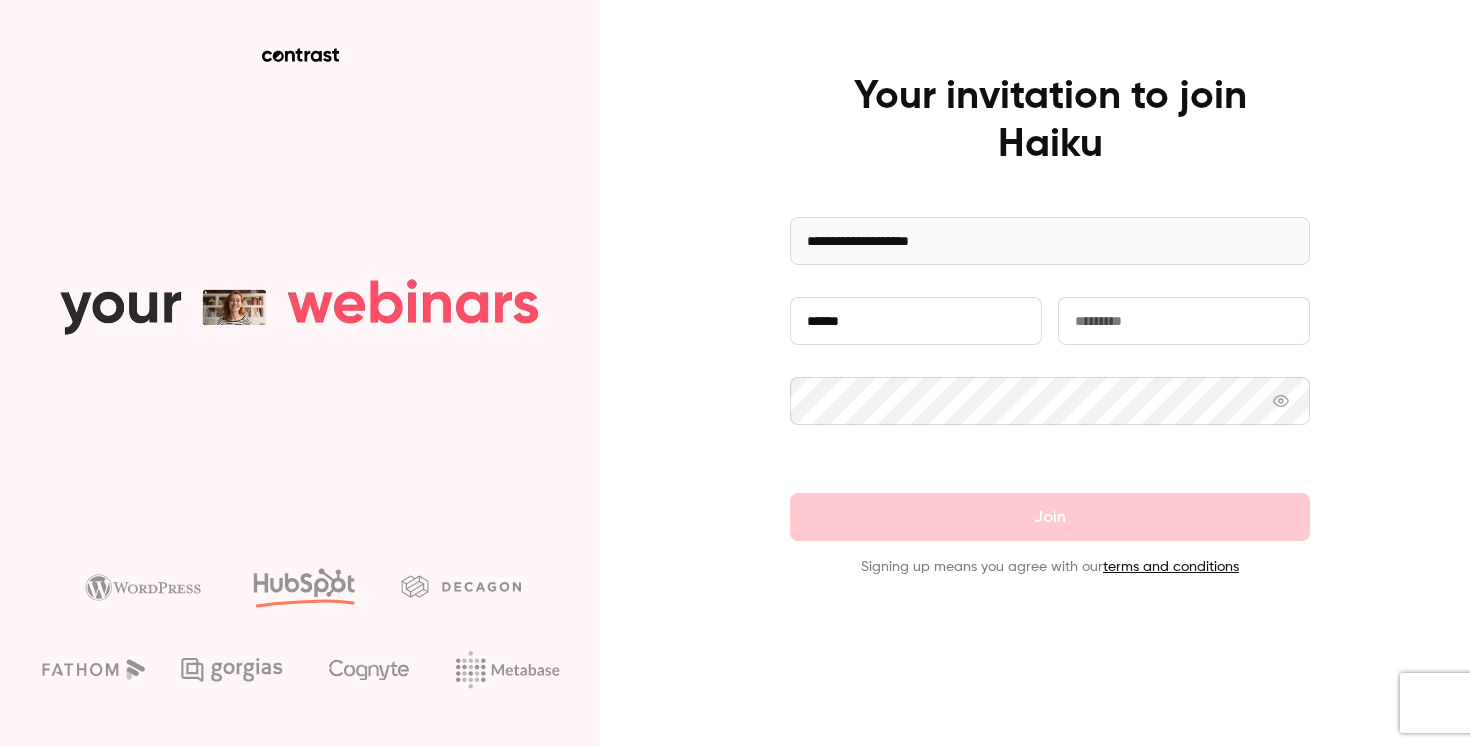 type on "******" 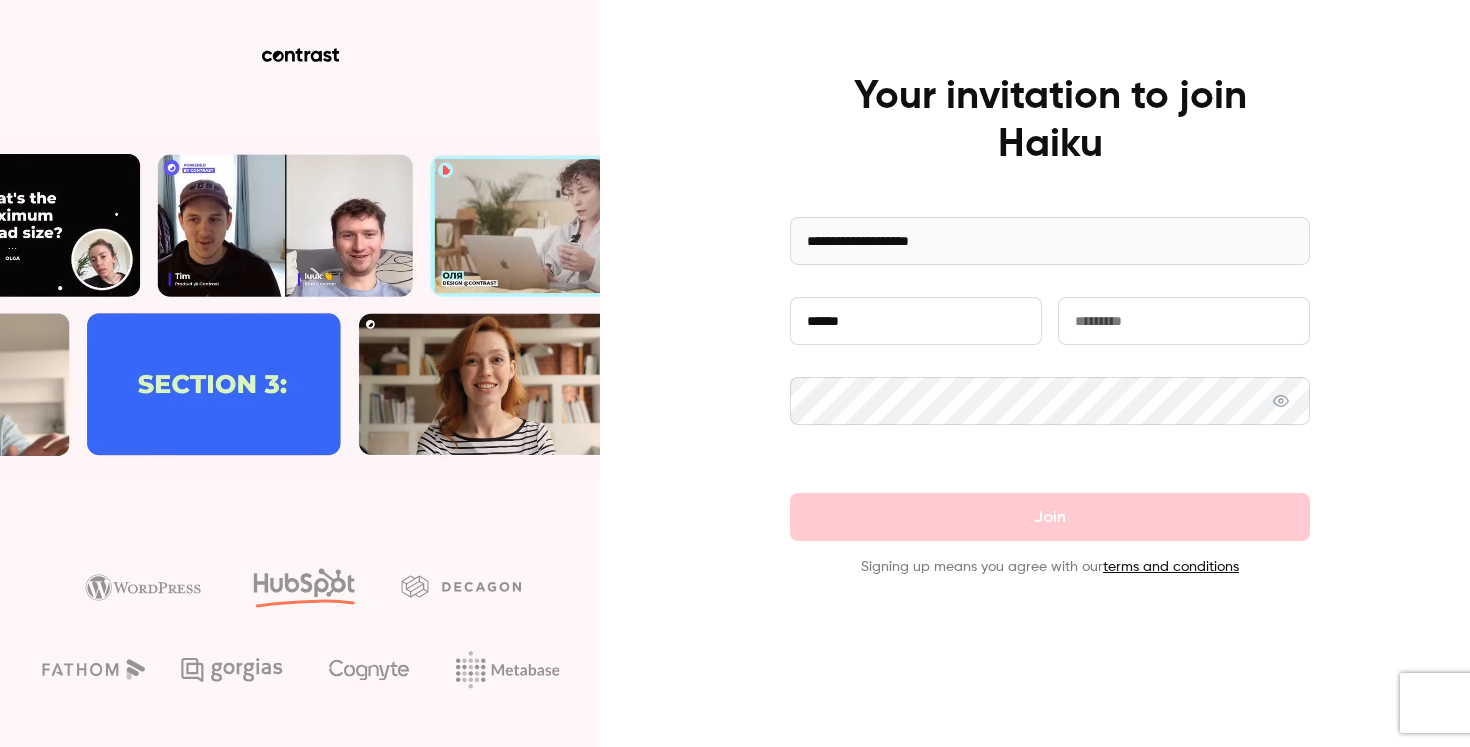 click at bounding box center [1184, 321] 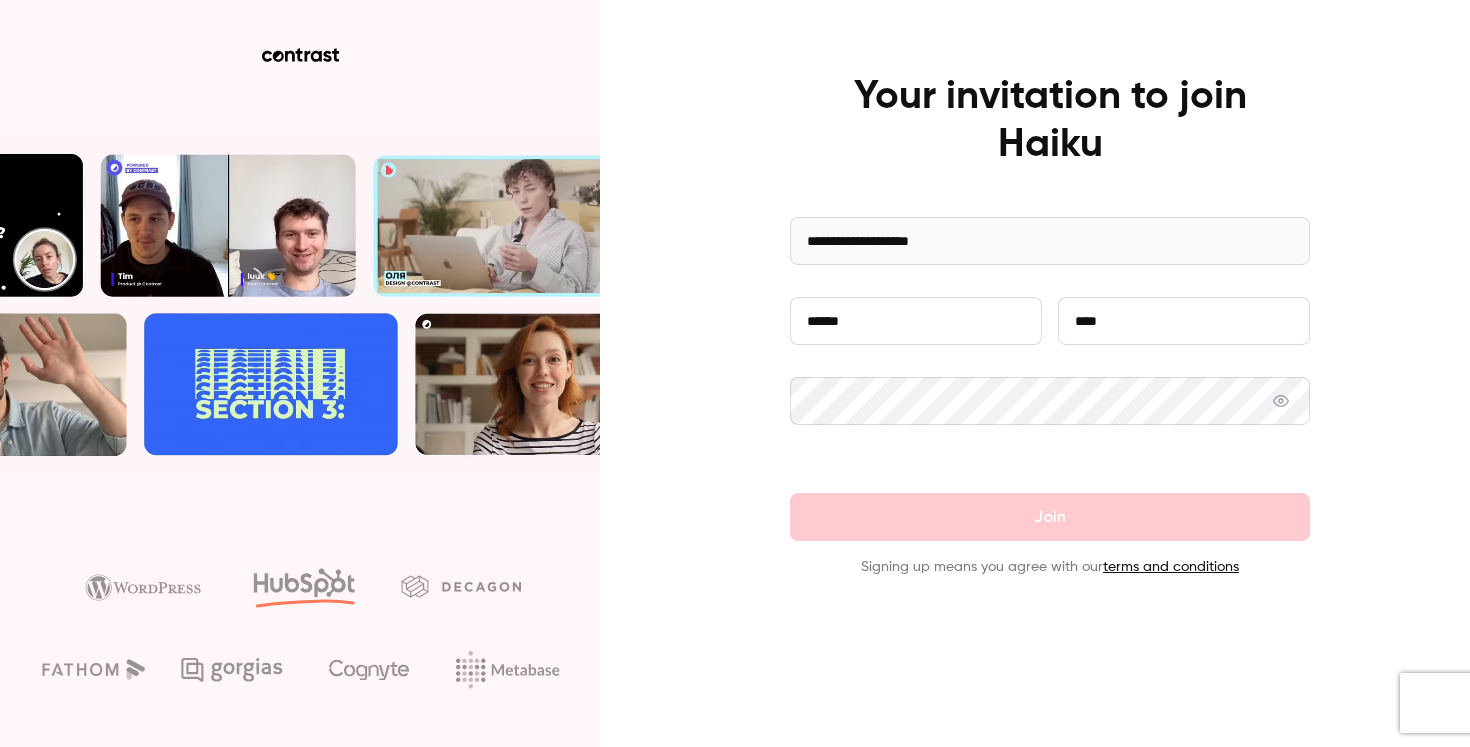 type on "****" 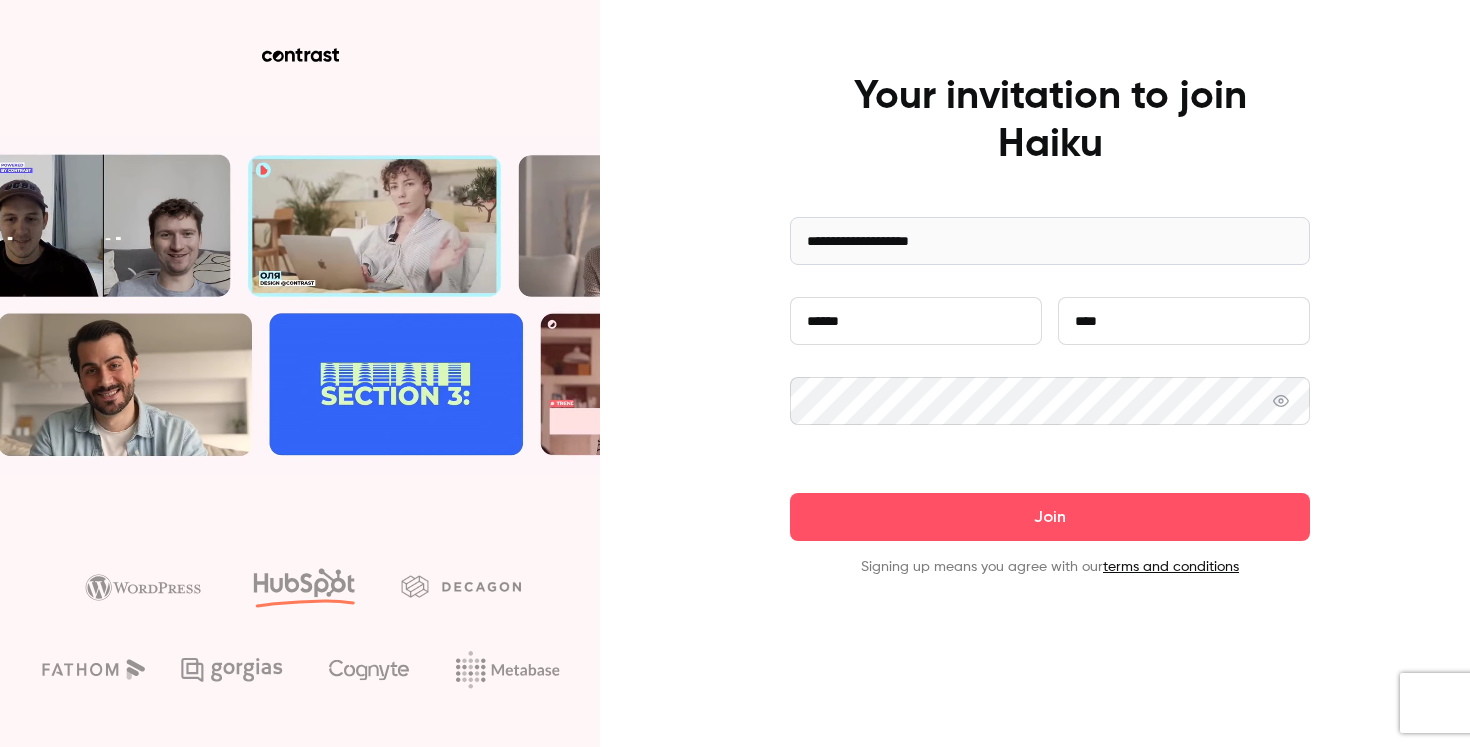 click on "Join" at bounding box center [1050, 517] 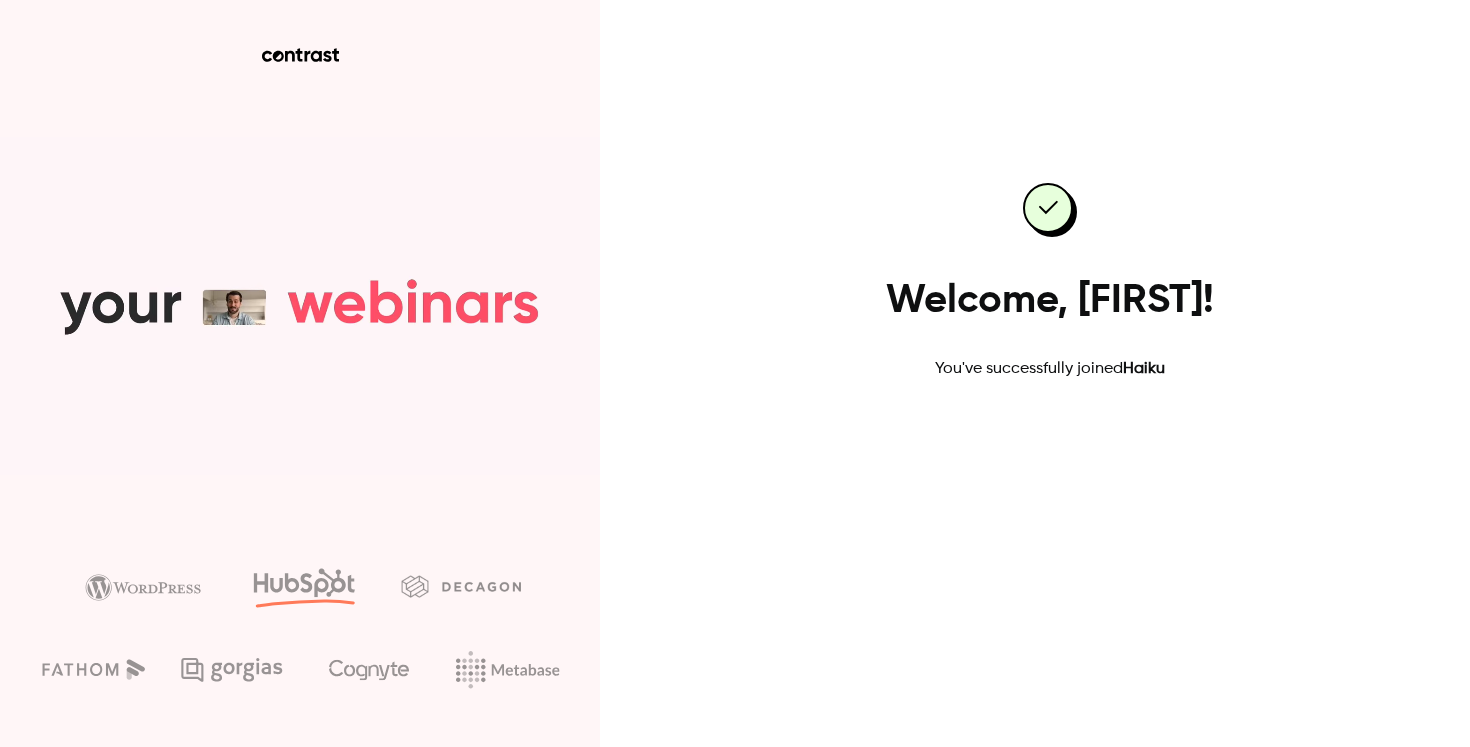 click on "Go to dashboard" at bounding box center (1050, 445) 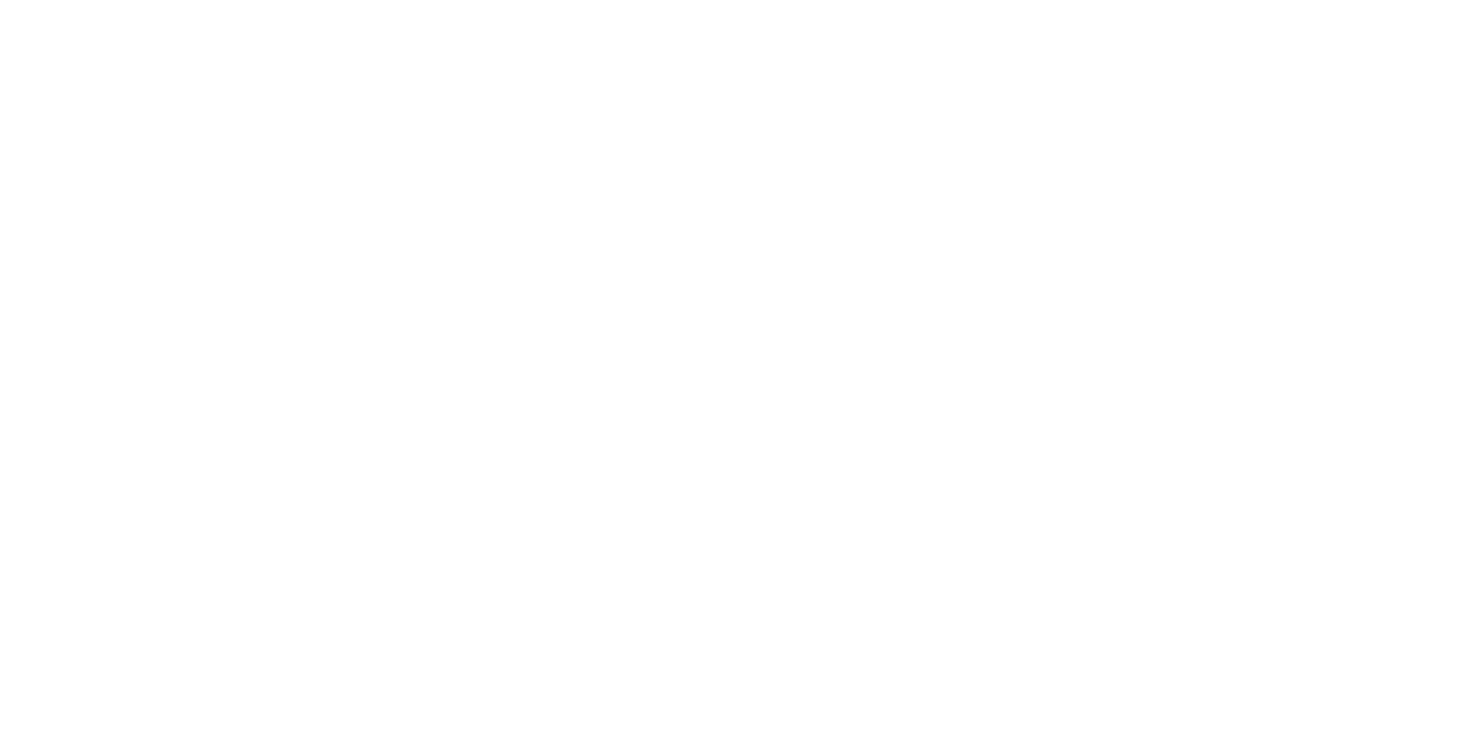 scroll, scrollTop: 0, scrollLeft: 0, axis: both 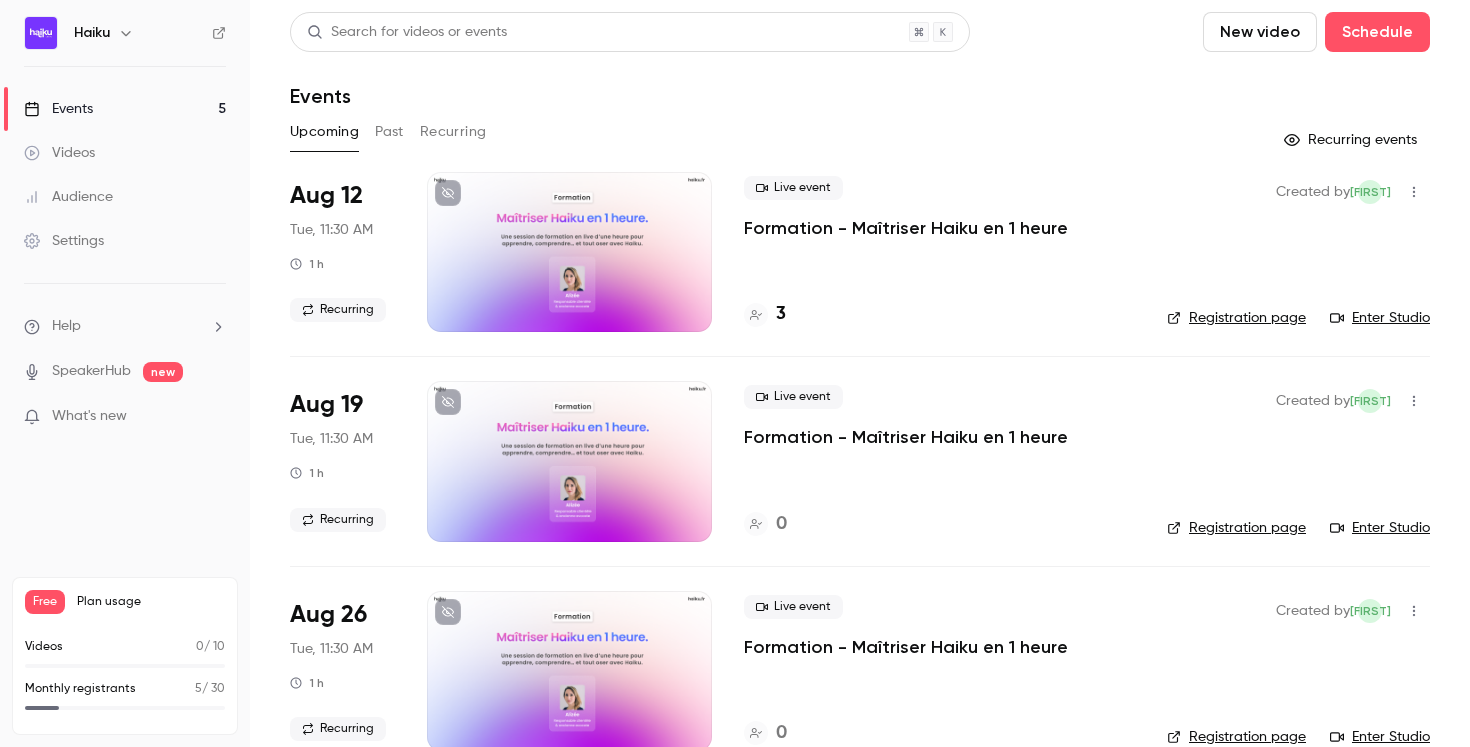 click on "Recurring" at bounding box center (453, 132) 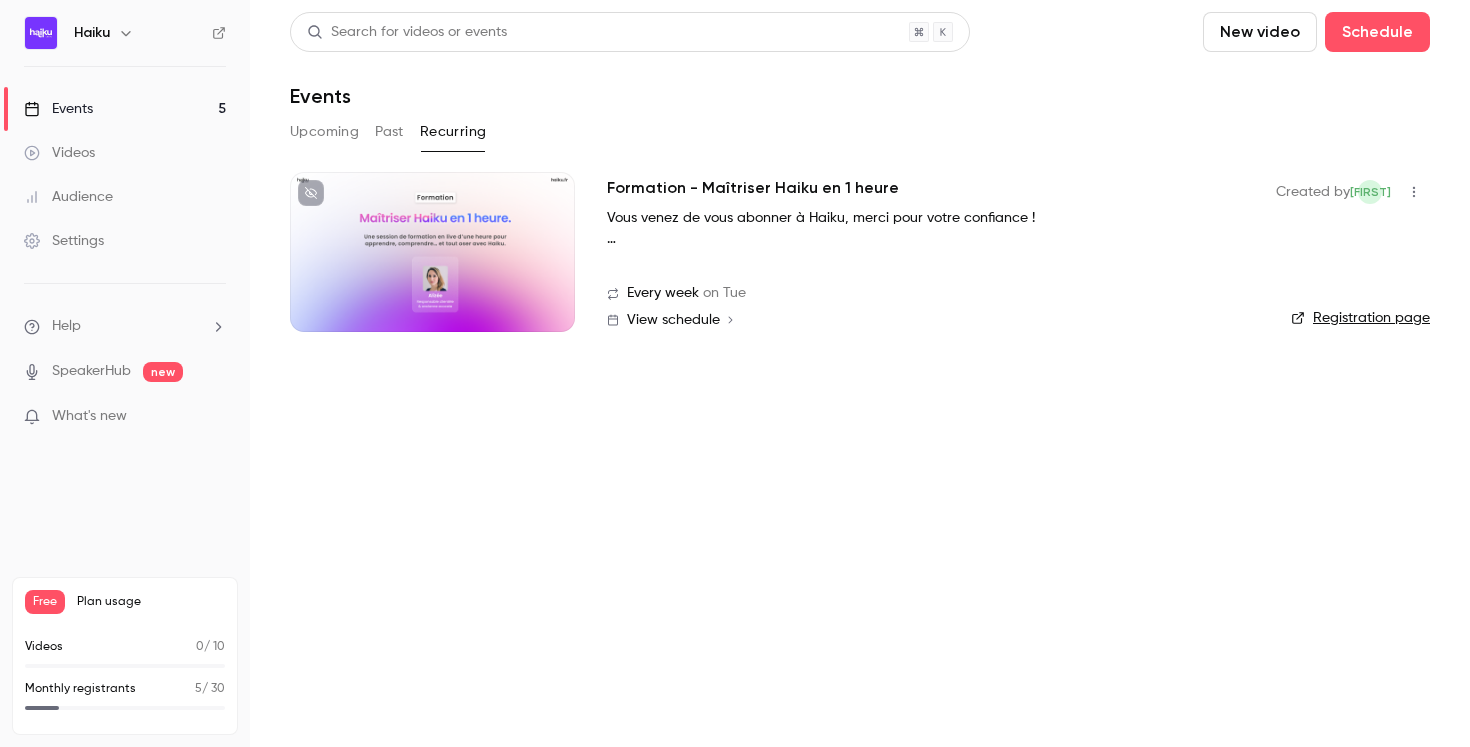 click on "Upcoming" at bounding box center (324, 132) 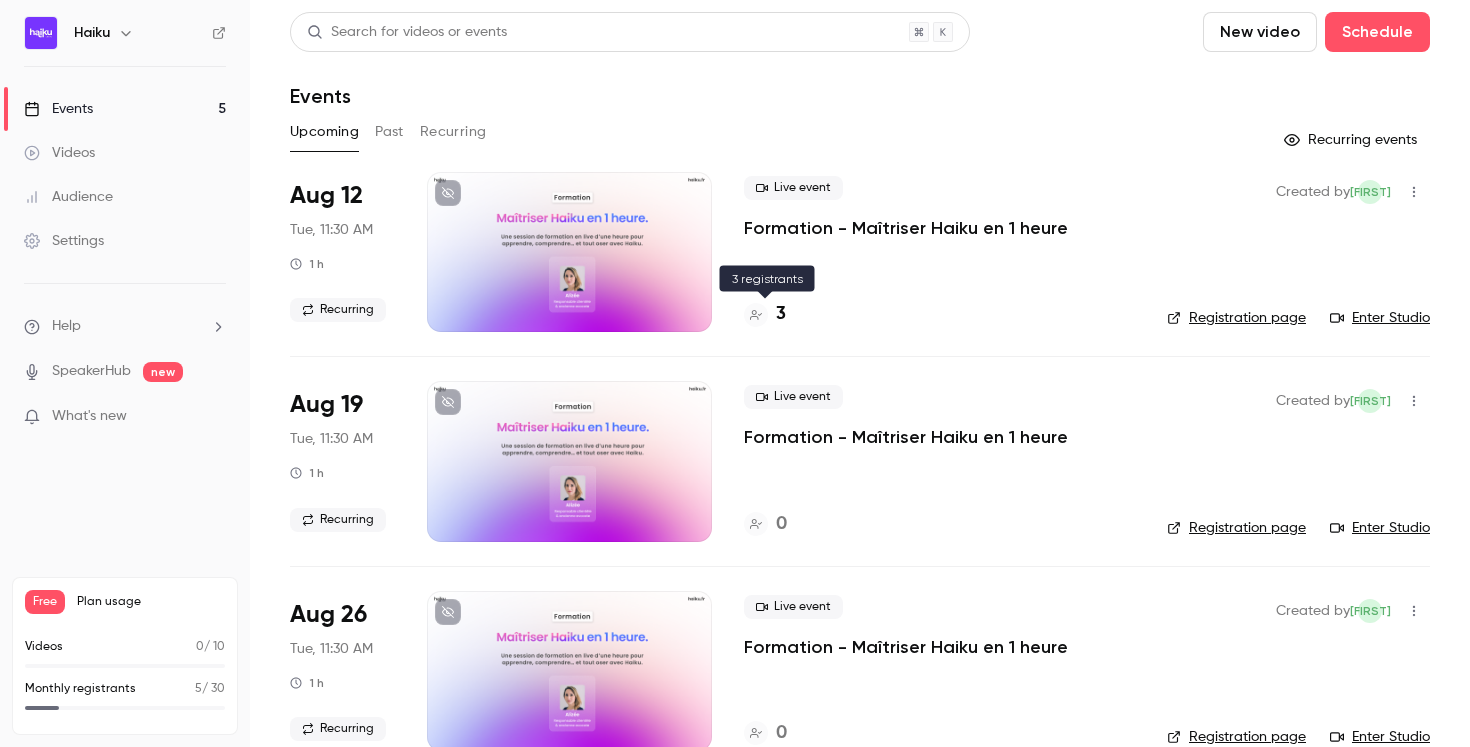click on "3" at bounding box center (781, 314) 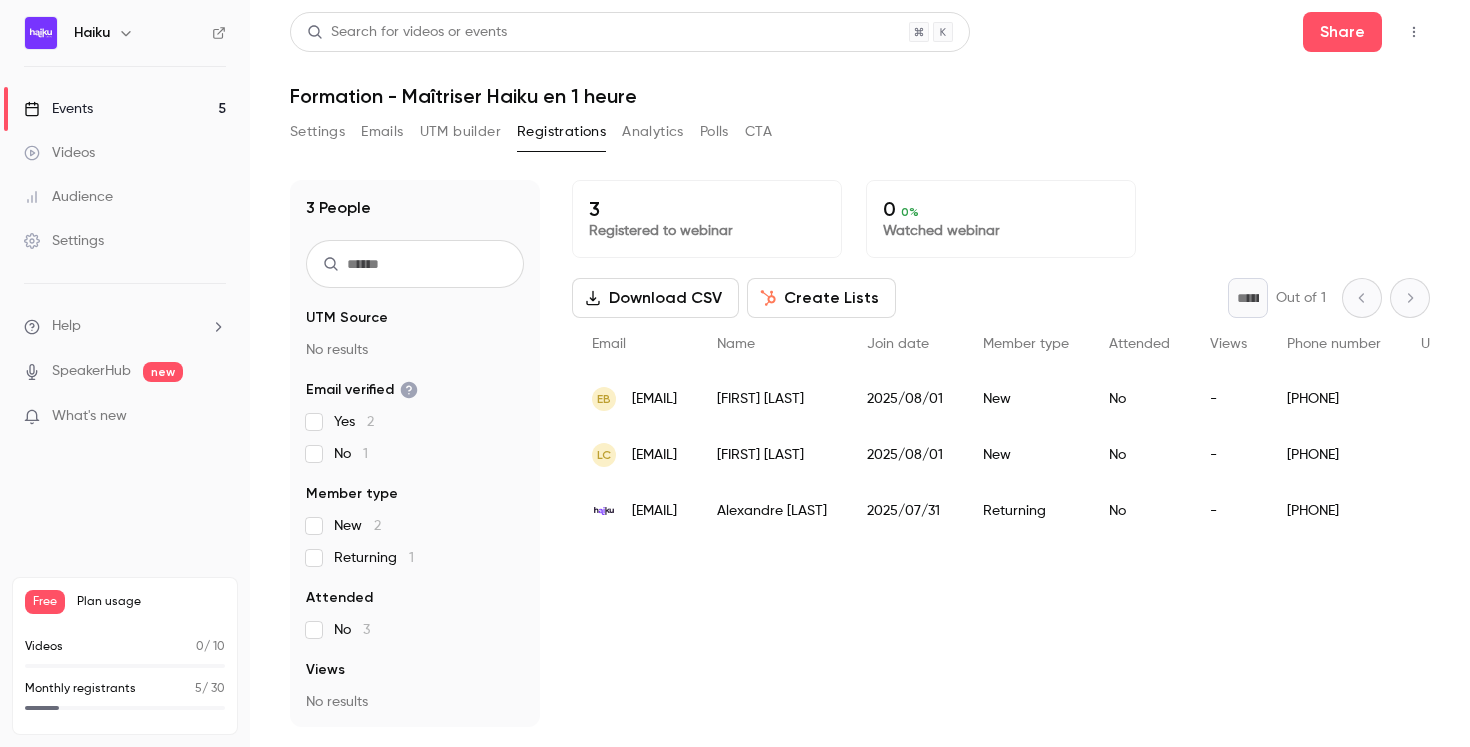 click on "Settings" at bounding box center (317, 132) 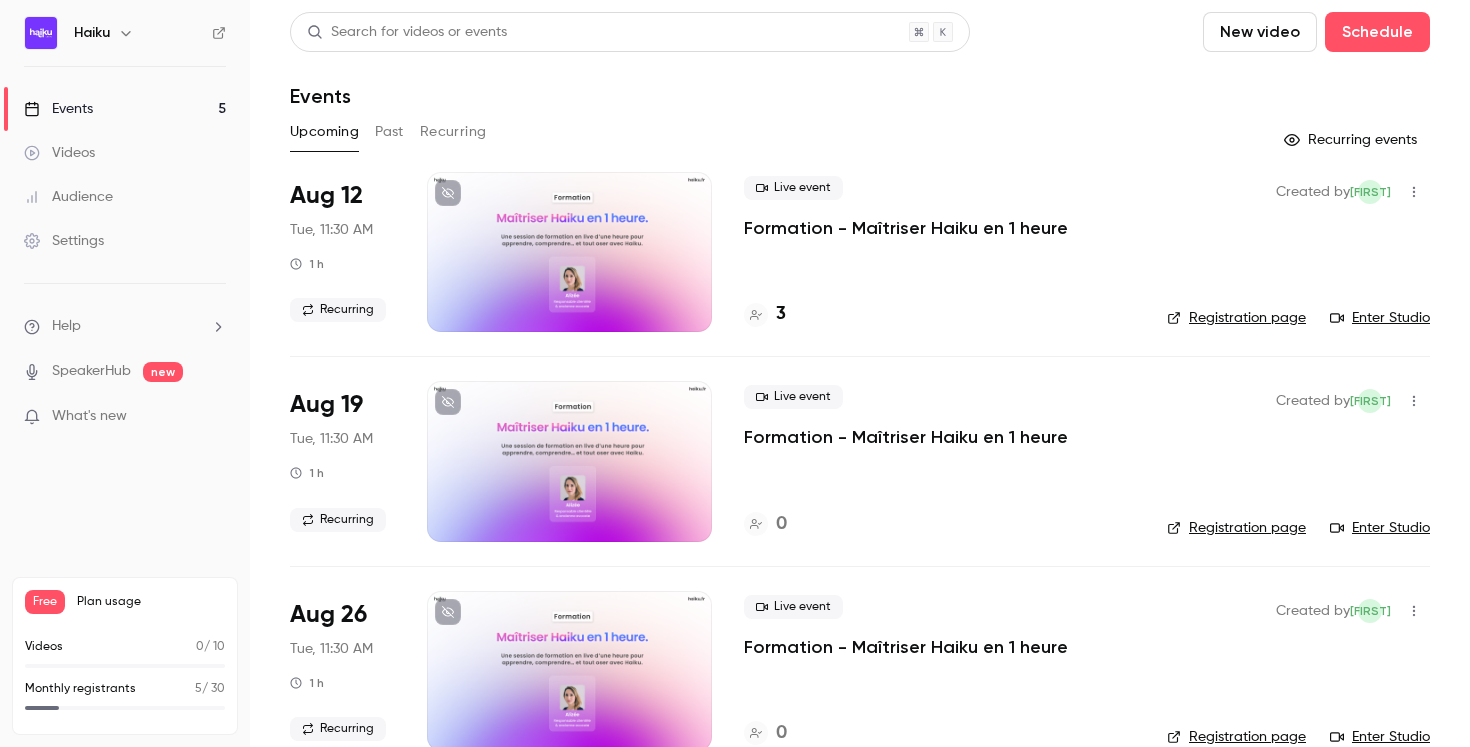 click on "Formation - Maîtriser Haiku en 1 heure" at bounding box center (906, 228) 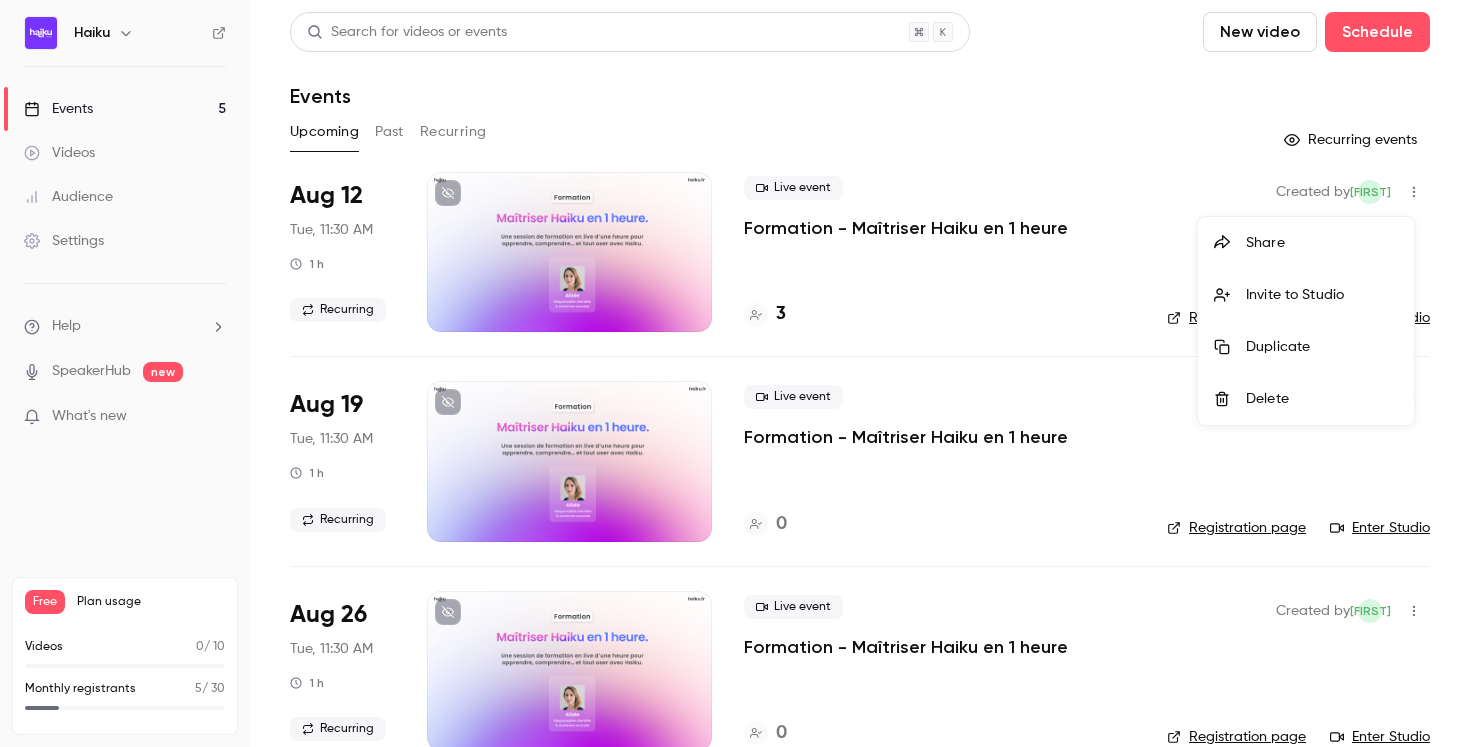 click on "Share" at bounding box center [1322, 243] 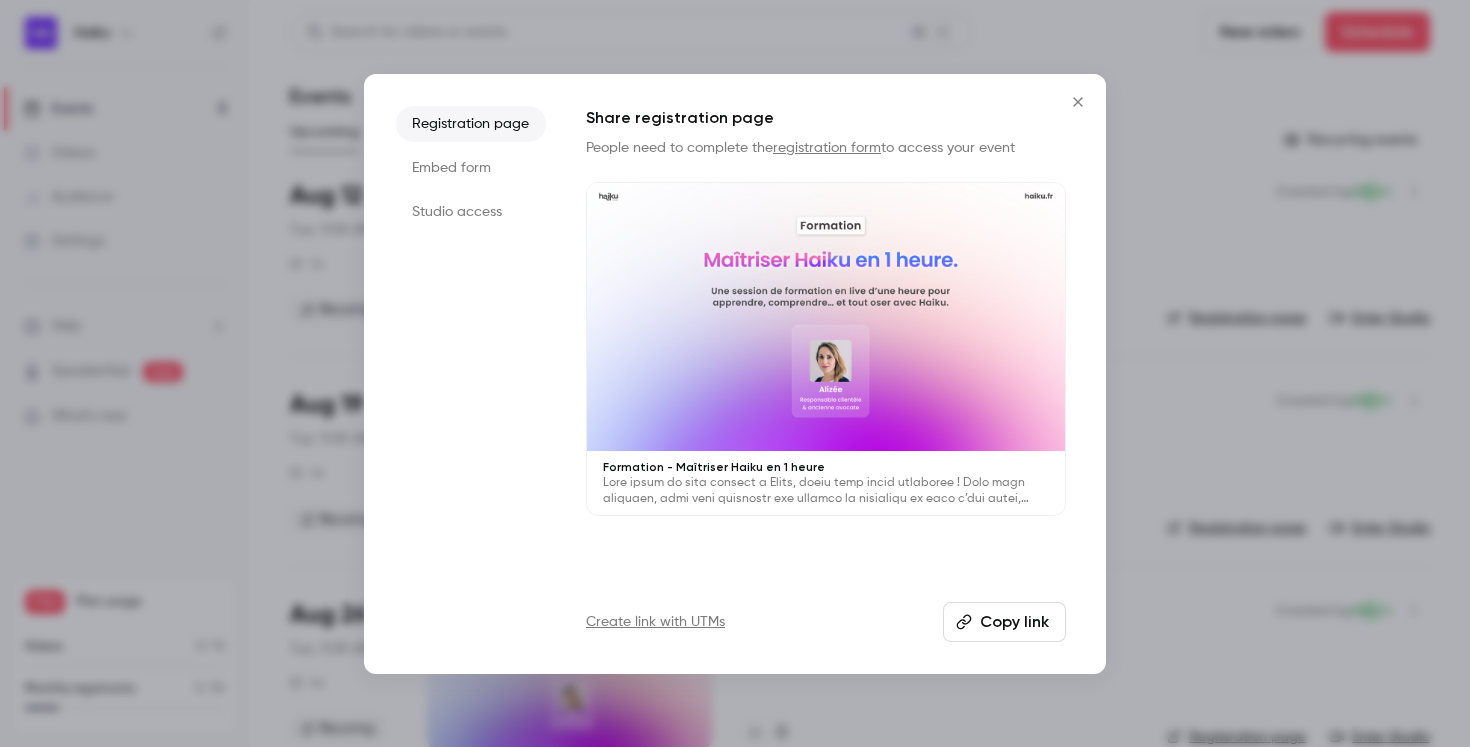 click 